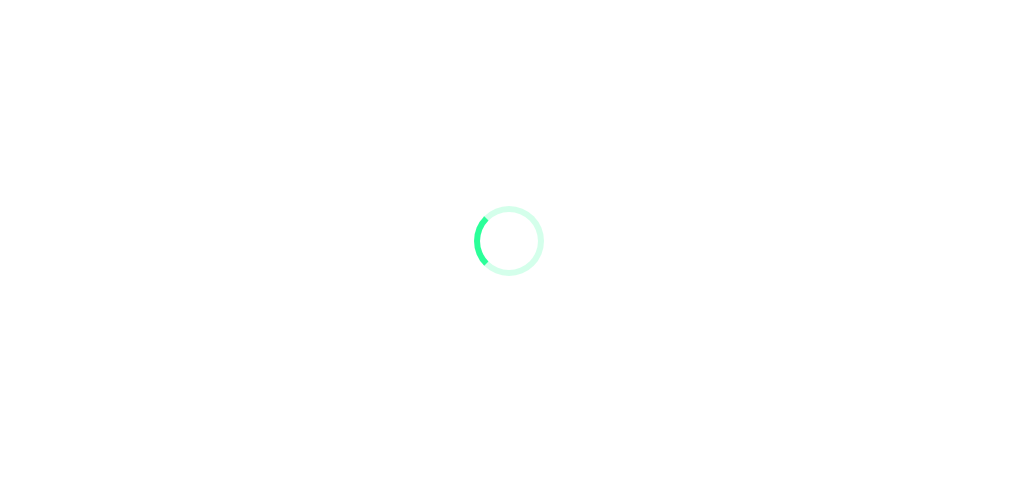 scroll, scrollTop: 0, scrollLeft: 0, axis: both 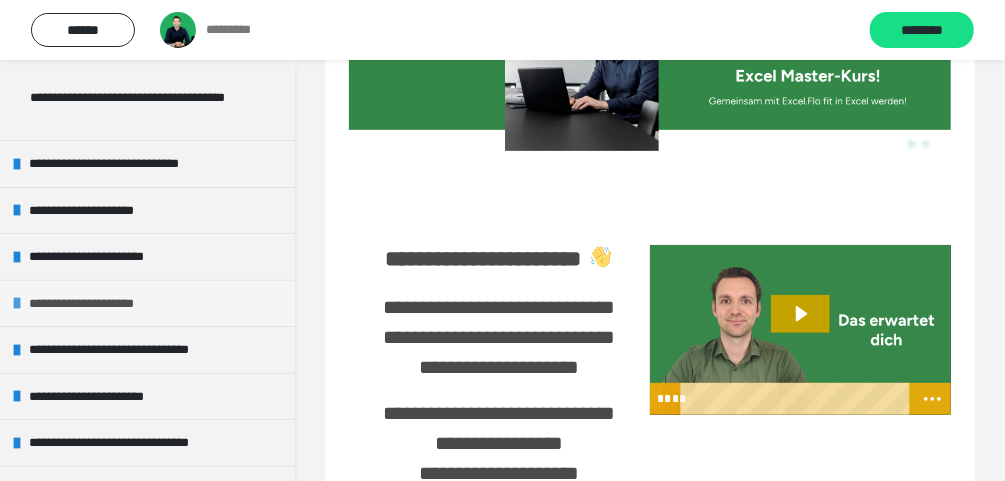 click at bounding box center [17, 303] 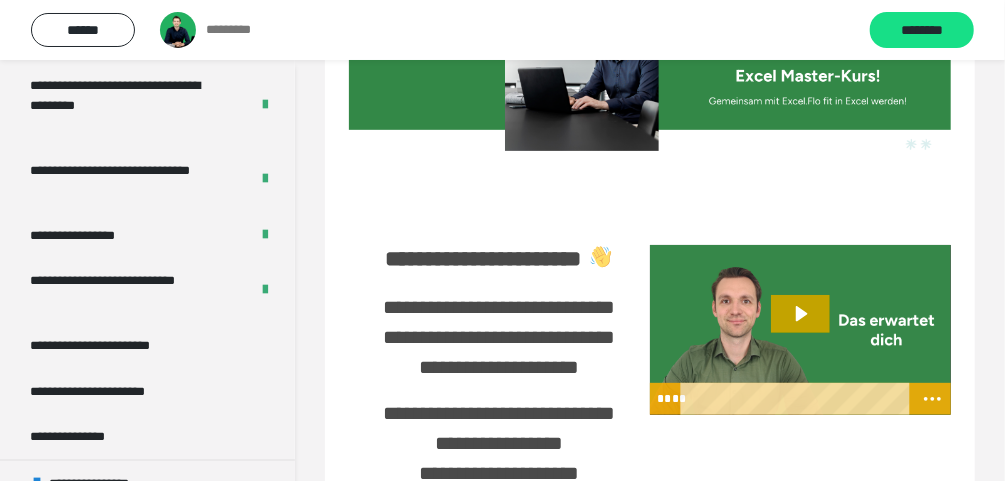 scroll, scrollTop: 880, scrollLeft: 0, axis: vertical 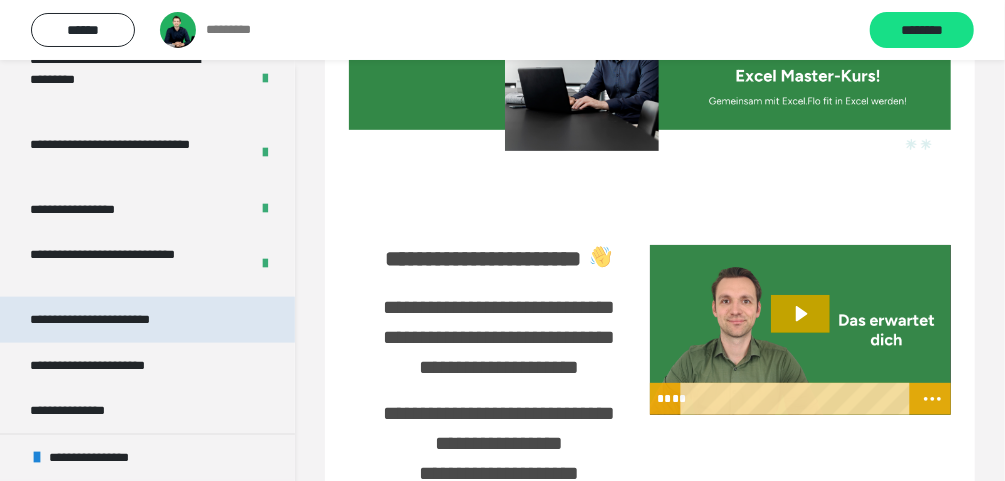 click on "**********" at bounding box center (123, 320) 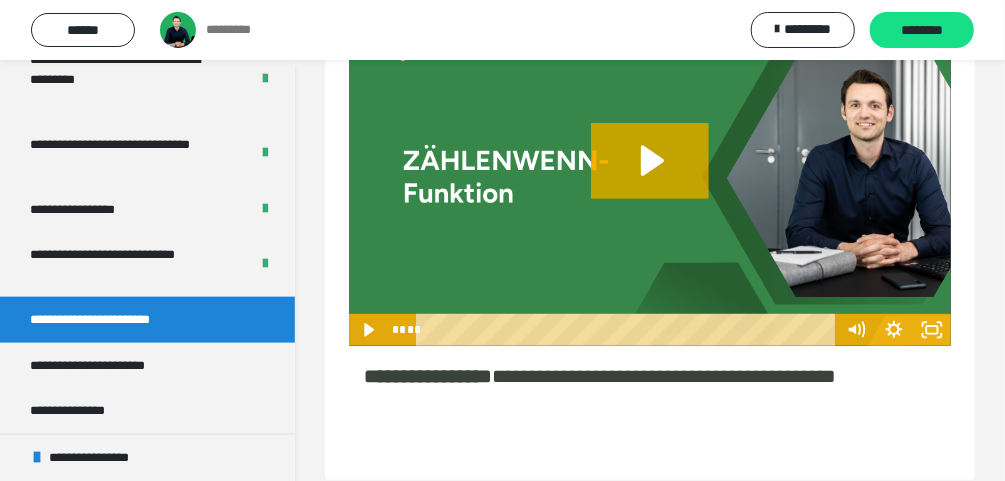 scroll, scrollTop: 220, scrollLeft: 0, axis: vertical 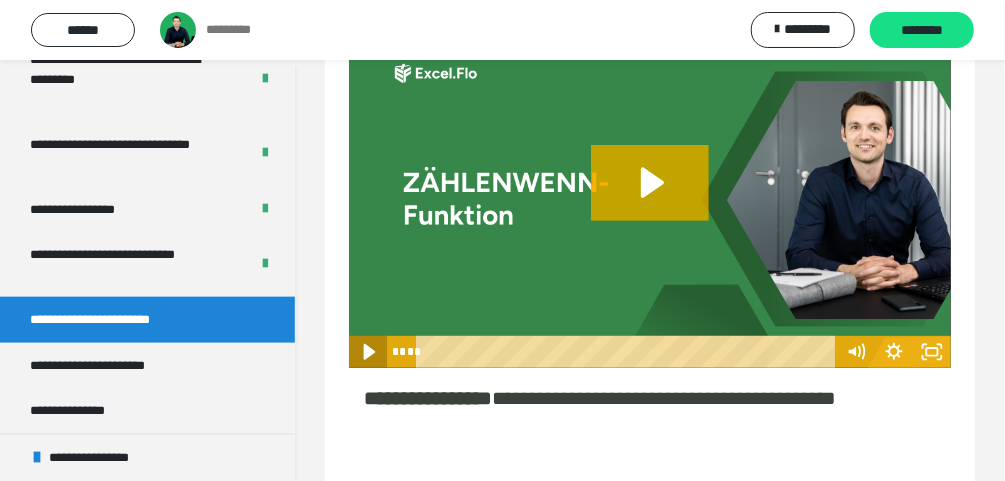 click 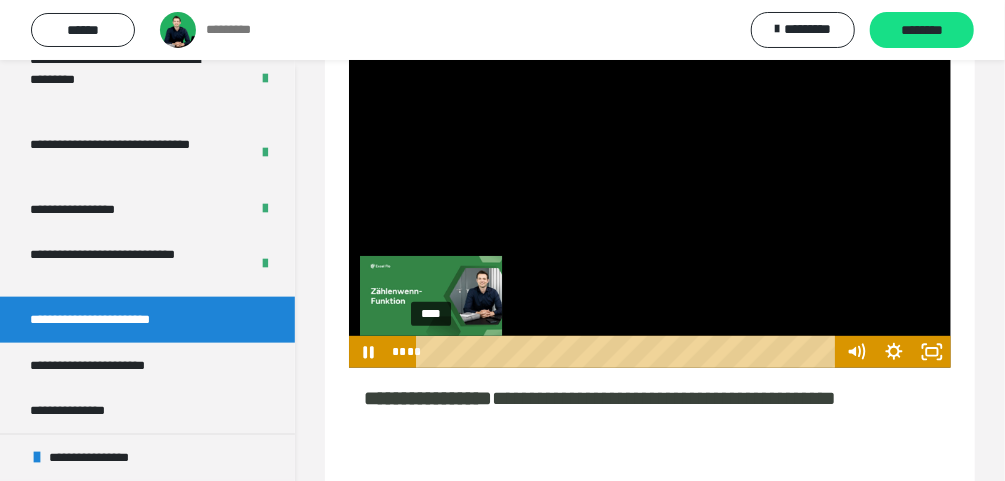 drag, startPoint x: 588, startPoint y: 405, endPoint x: 426, endPoint y: 404, distance: 162.00308 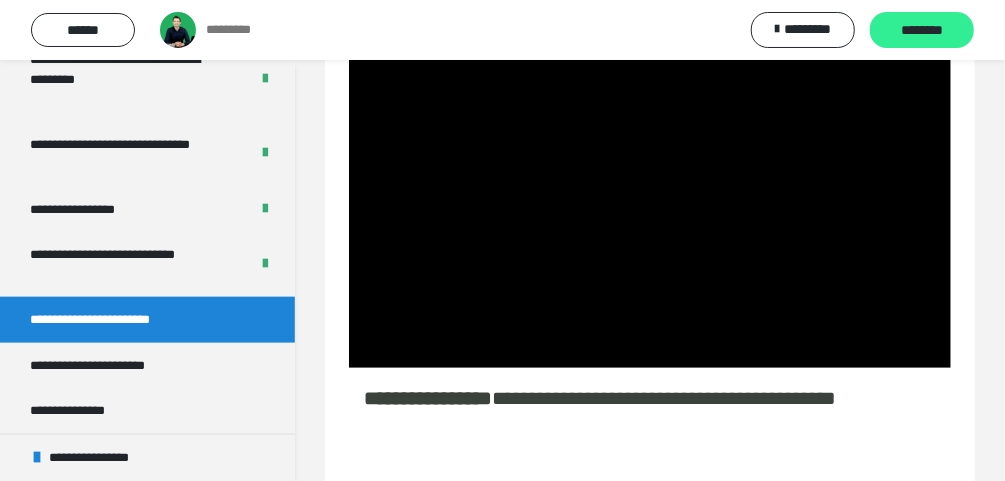 click on "********" at bounding box center [922, 31] 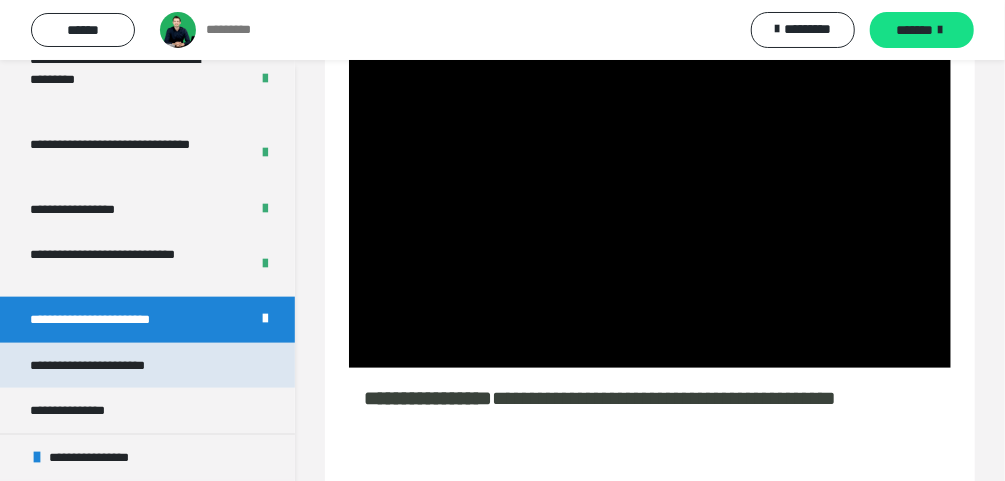 click on "**********" at bounding box center [123, 366] 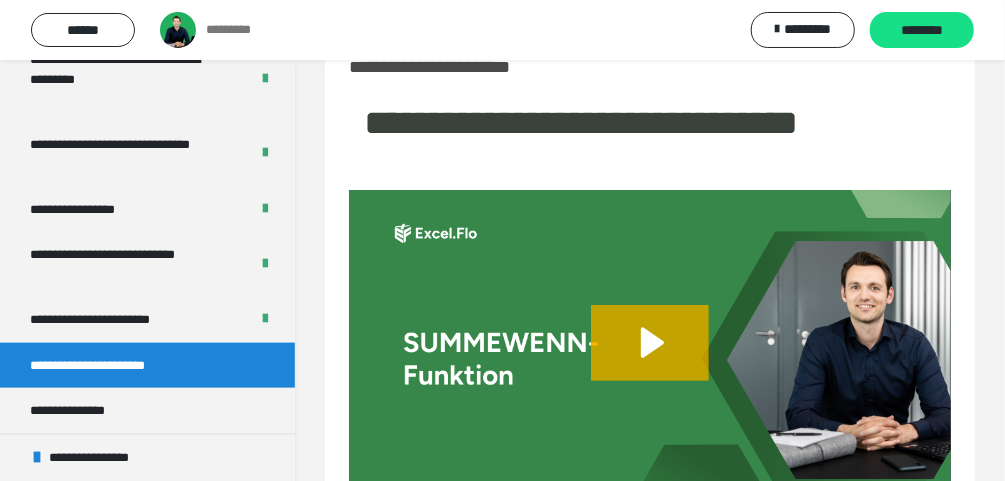 scroll, scrollTop: 140, scrollLeft: 0, axis: vertical 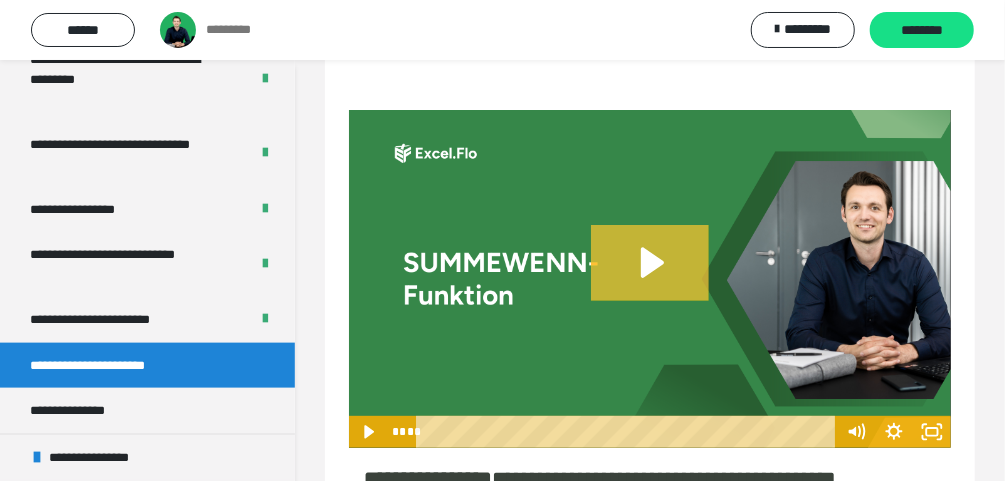 click 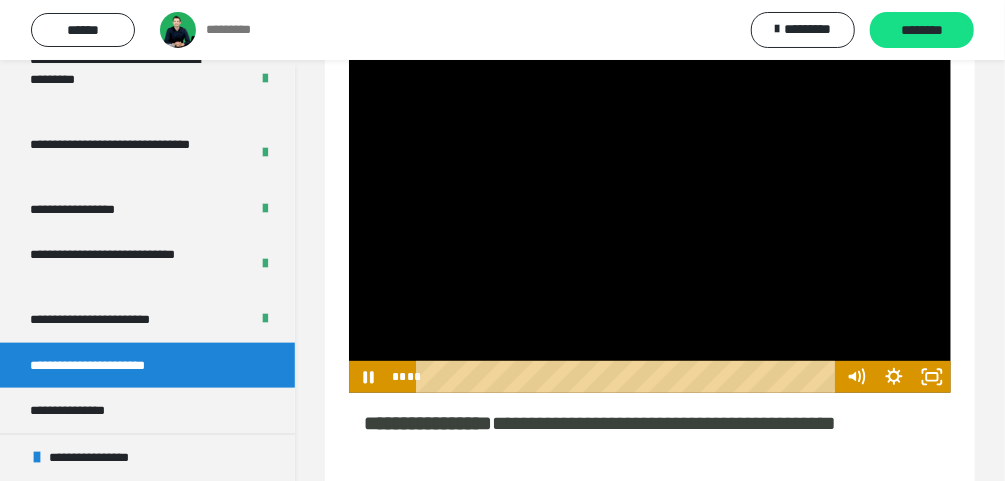 scroll, scrollTop: 220, scrollLeft: 0, axis: vertical 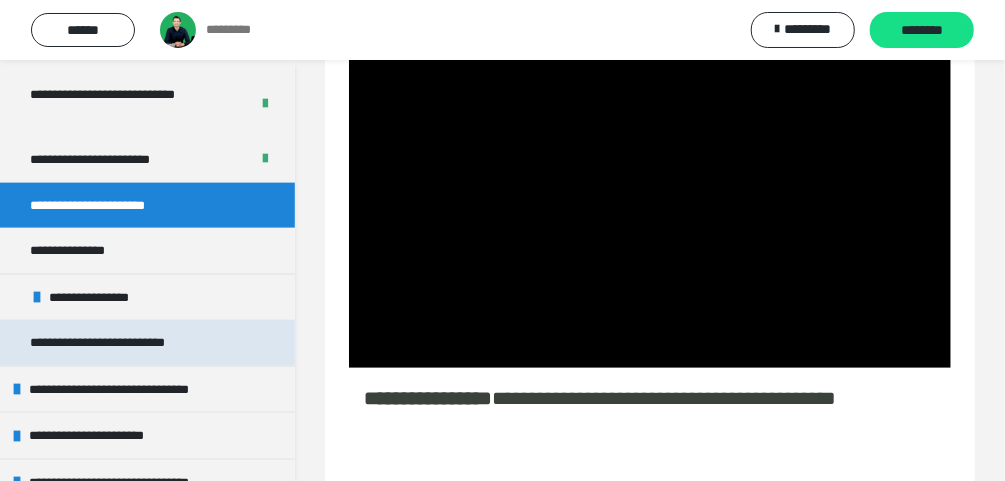 click on "**********" at bounding box center (122, 343) 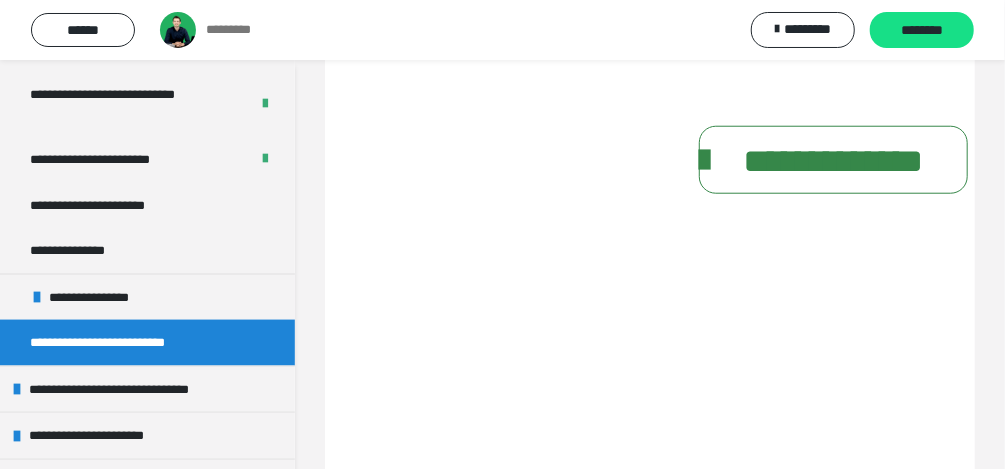 scroll, scrollTop: 700, scrollLeft: 0, axis: vertical 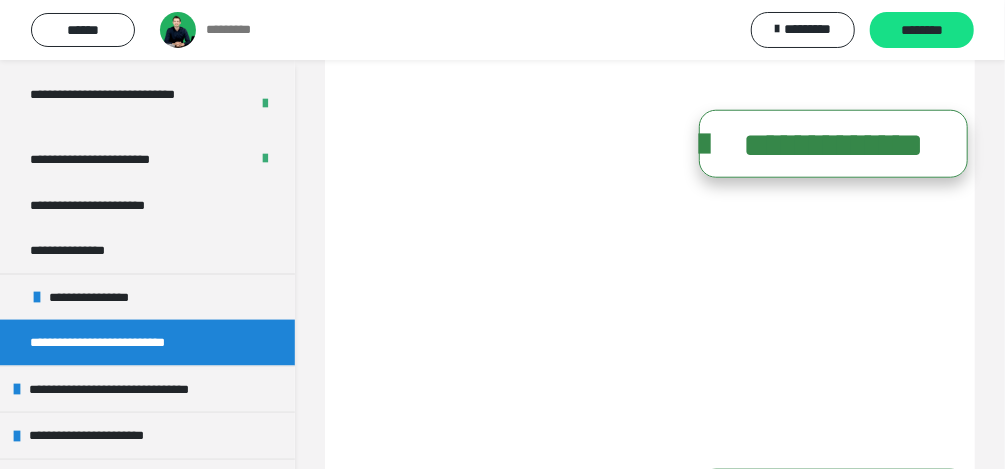 click on "**********" at bounding box center (833, 144) 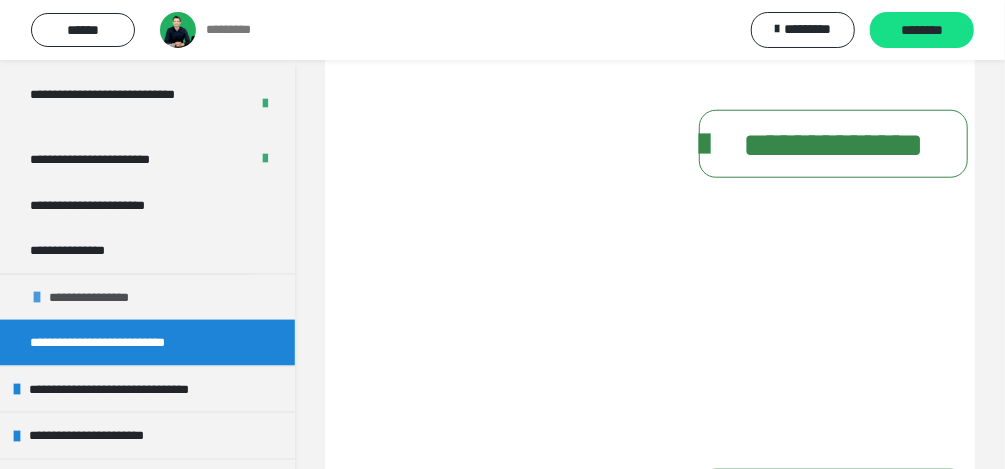 click on "**********" at bounding box center [100, 298] 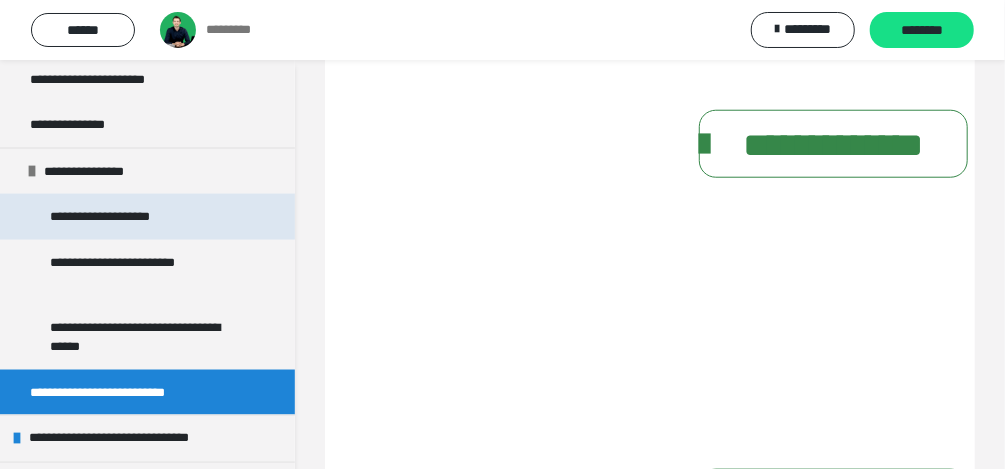 scroll, scrollTop: 1200, scrollLeft: 0, axis: vertical 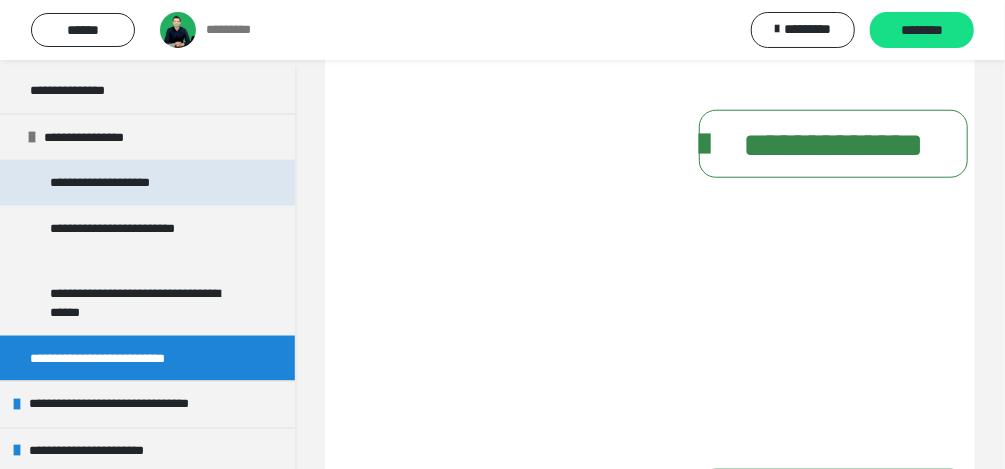 click on "**********" at bounding box center (130, 183) 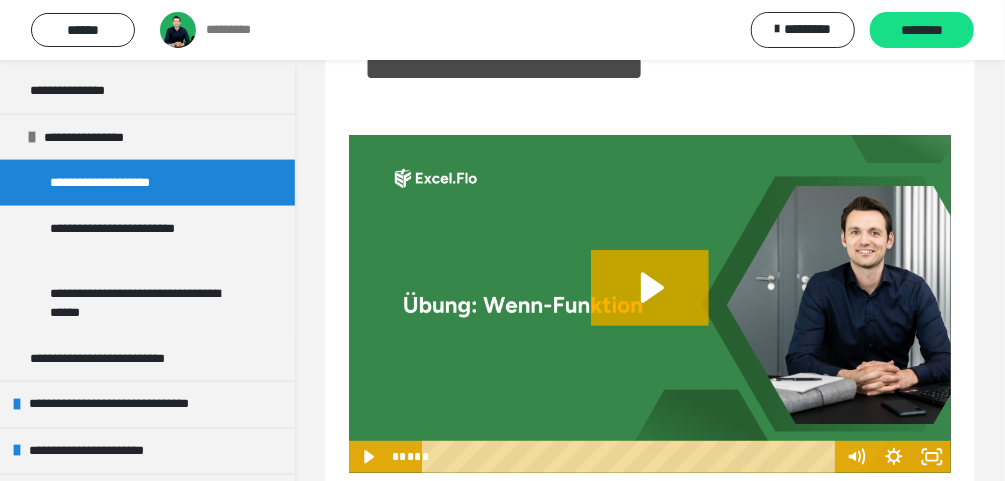 scroll, scrollTop: 140, scrollLeft: 0, axis: vertical 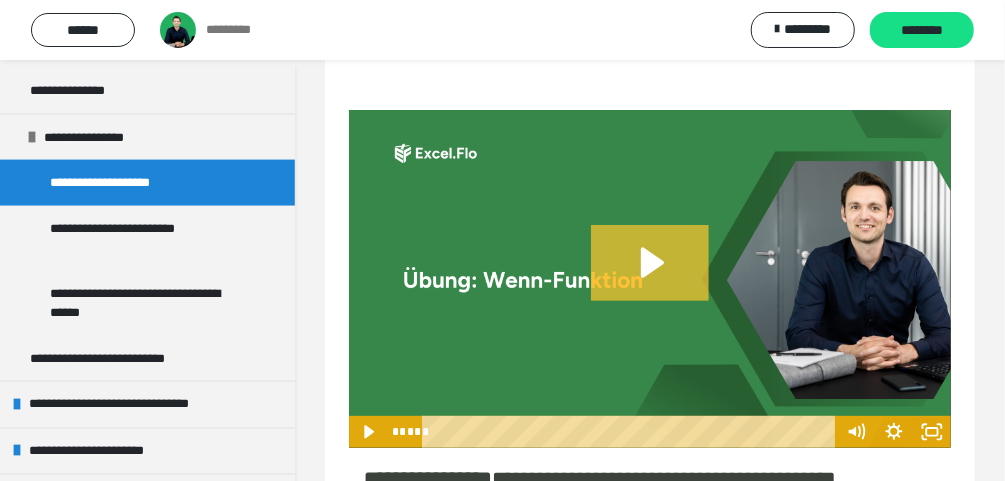 click 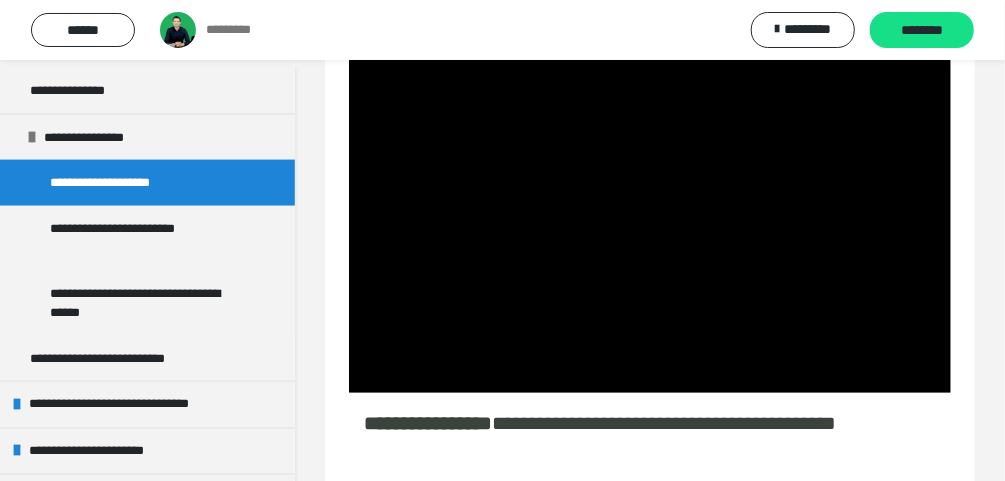 scroll, scrollTop: 220, scrollLeft: 0, axis: vertical 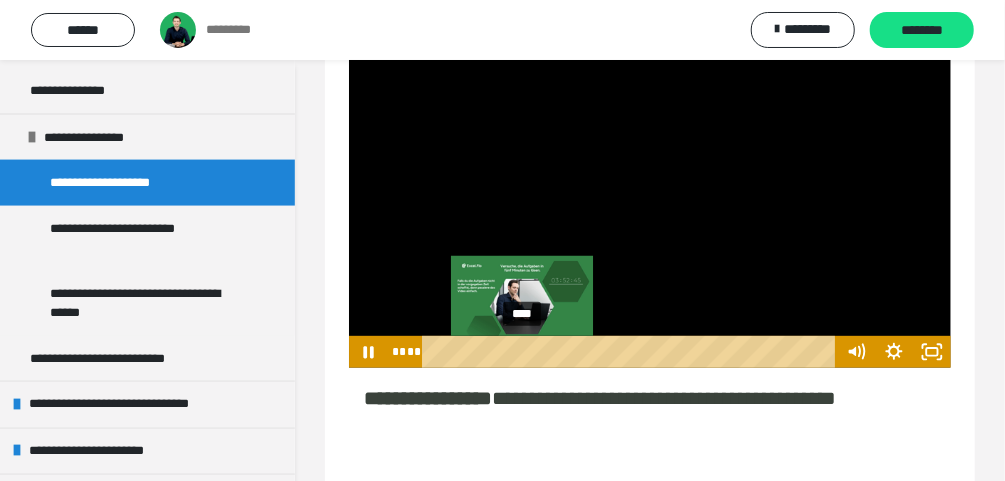 drag, startPoint x: 490, startPoint y: 354, endPoint x: 523, endPoint y: 354, distance: 33 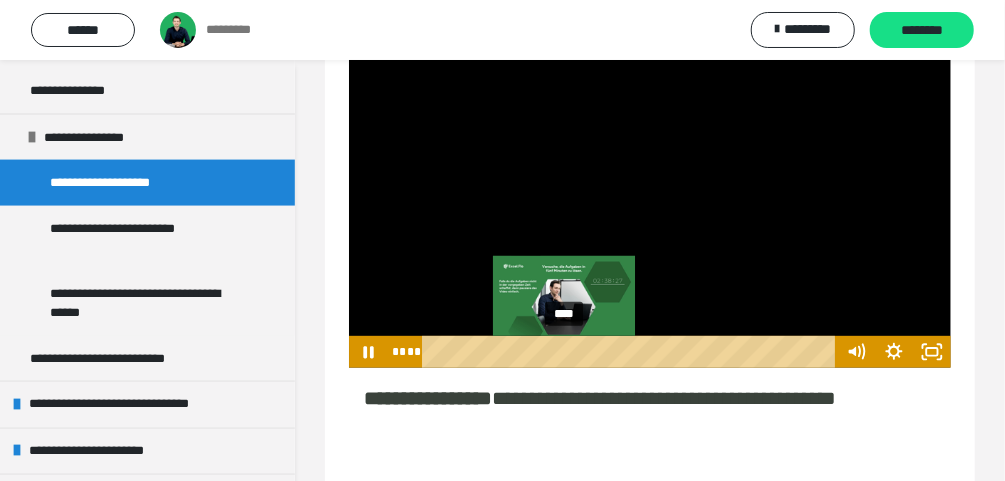 drag, startPoint x: 523, startPoint y: 351, endPoint x: 565, endPoint y: 352, distance: 42.0119 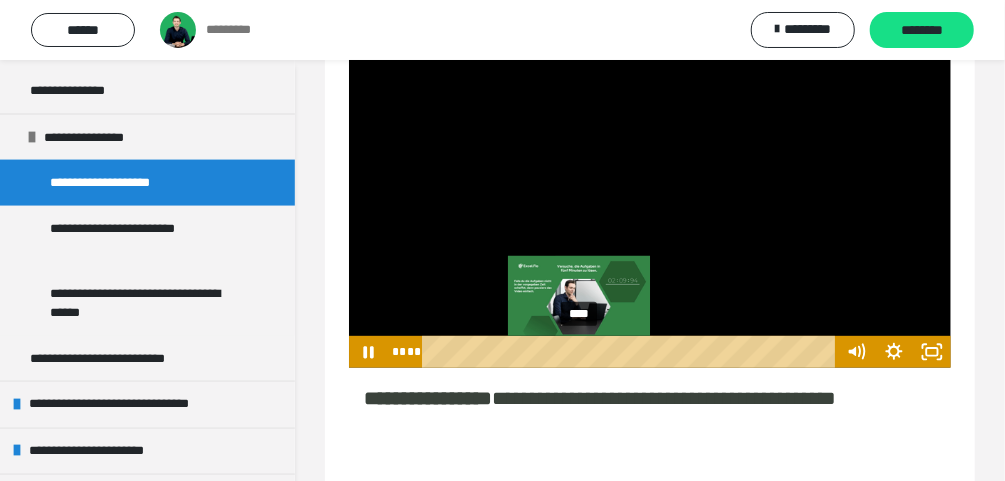 drag, startPoint x: 565, startPoint y: 352, endPoint x: 580, endPoint y: 353, distance: 15.033297 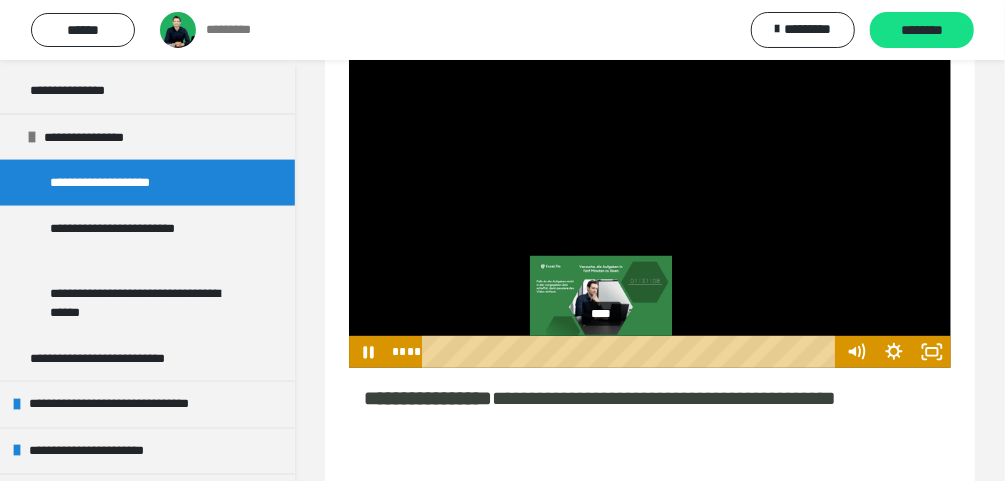 click on "****" at bounding box center [632, 352] 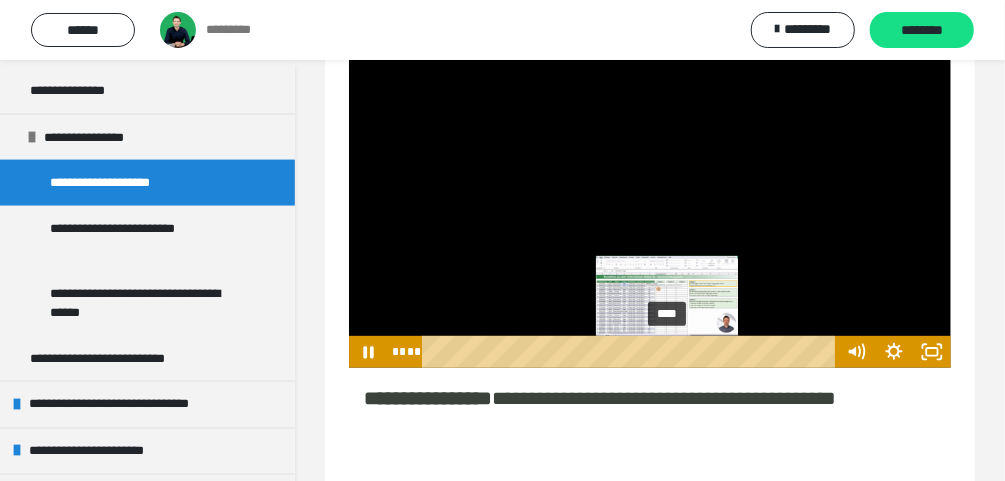 drag, startPoint x: 693, startPoint y: 349, endPoint x: 669, endPoint y: 349, distance: 24 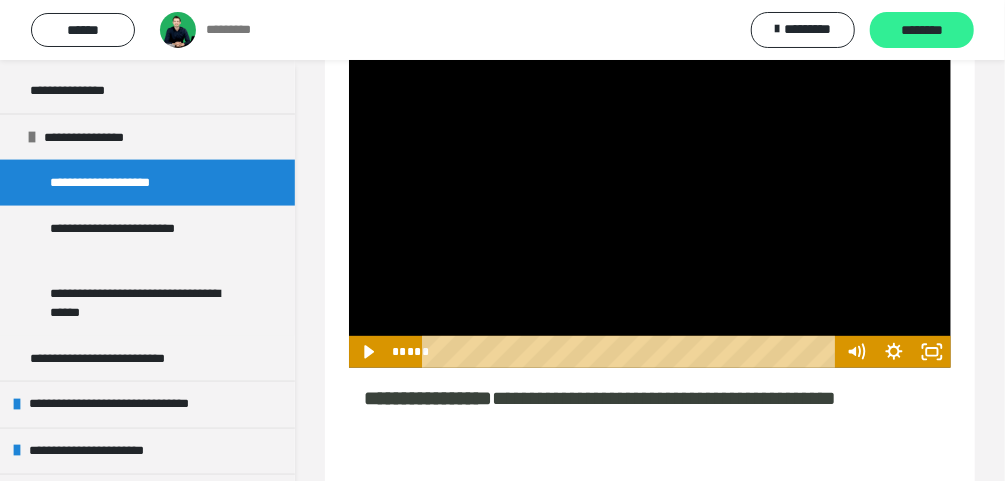 click on "********" at bounding box center [922, 31] 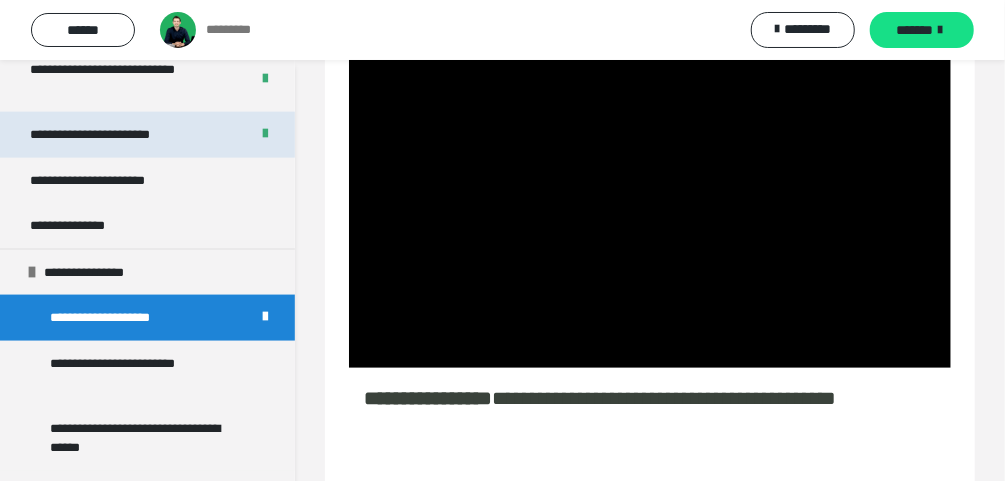 scroll, scrollTop: 1040, scrollLeft: 0, axis: vertical 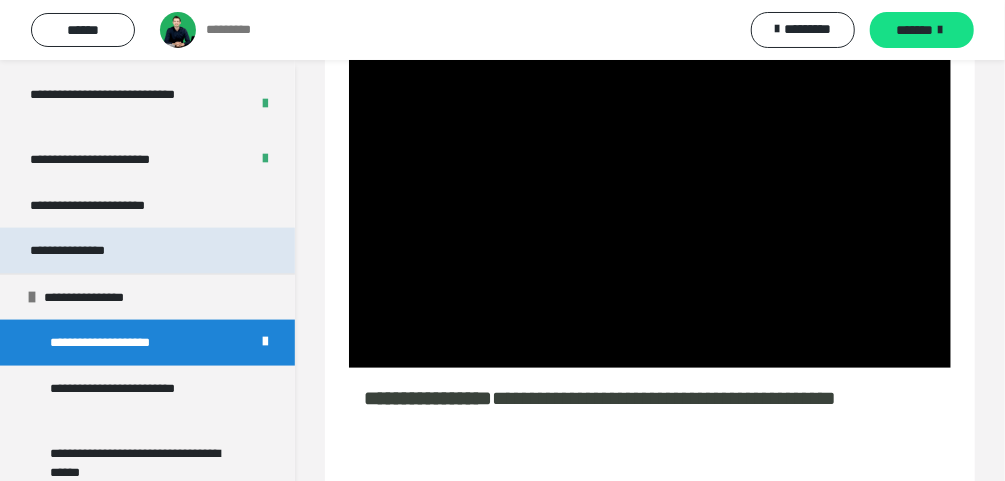 click on "**********" at bounding box center [76, 251] 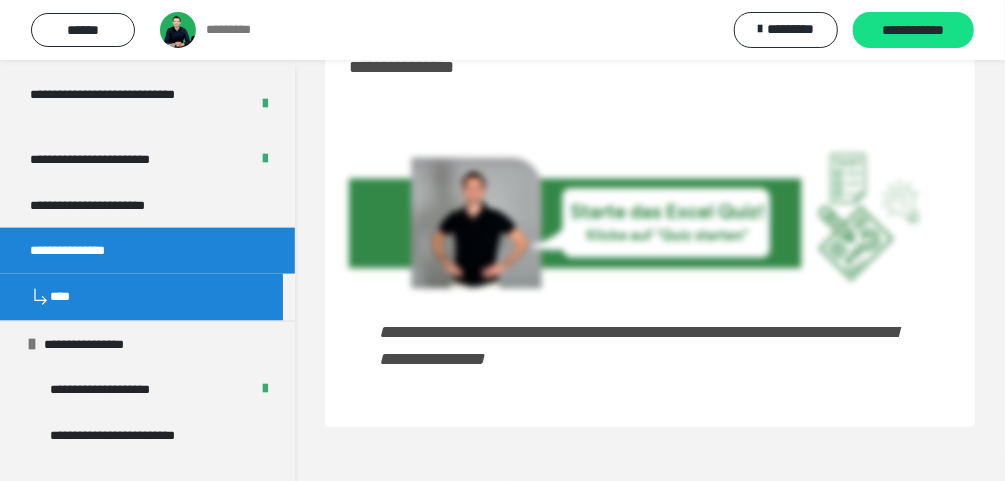 scroll, scrollTop: 60, scrollLeft: 0, axis: vertical 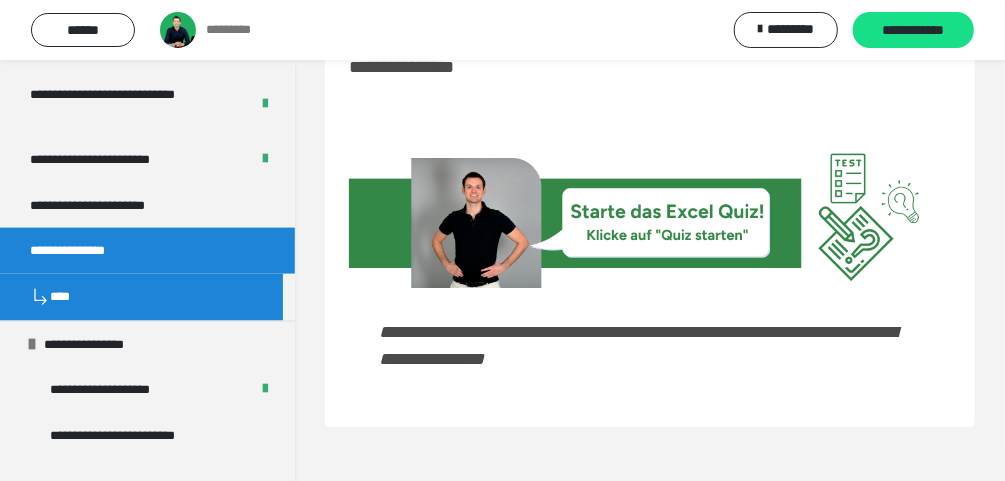 click at bounding box center (650, 225) 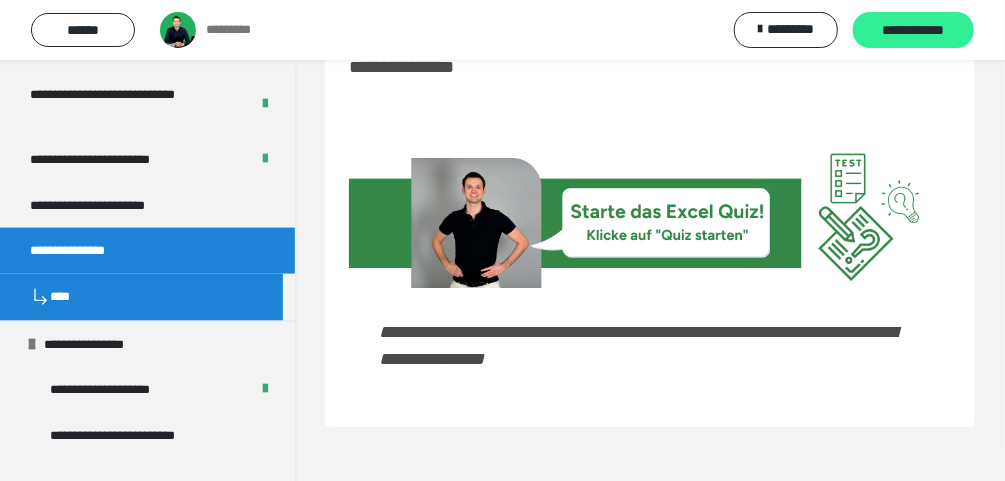 click on "**********" at bounding box center (913, 31) 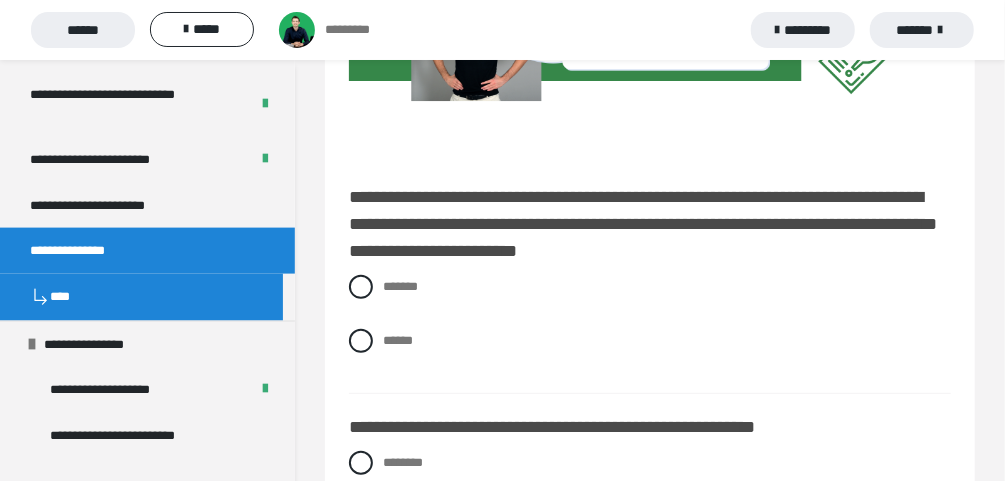 scroll, scrollTop: 240, scrollLeft: 0, axis: vertical 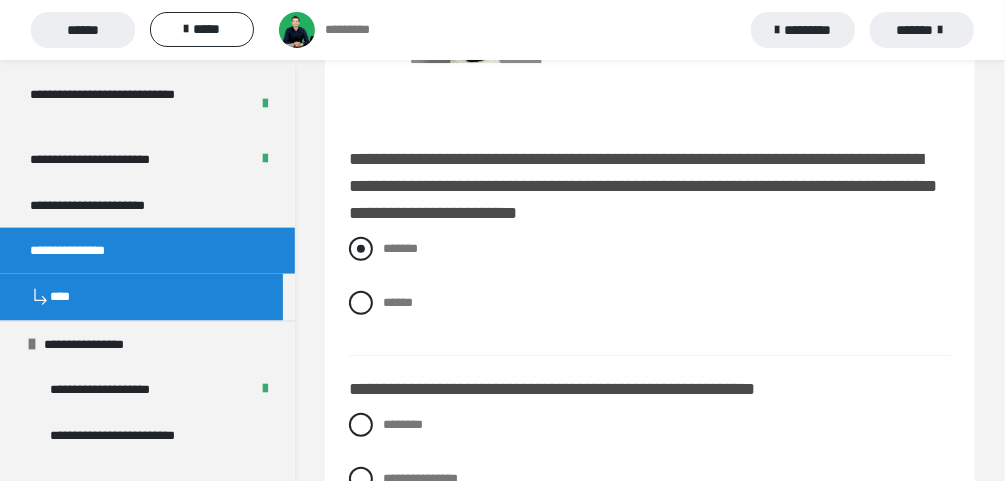 click on "*******" at bounding box center (650, 249) 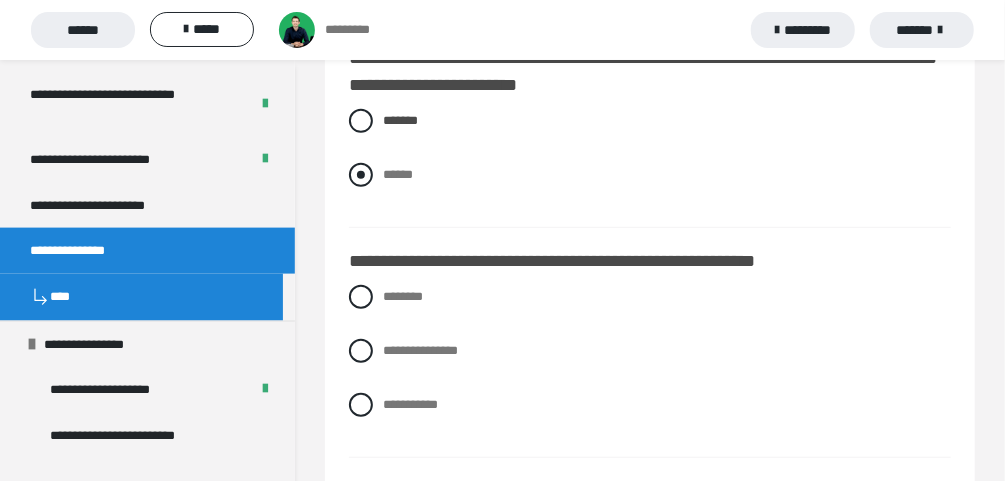 scroll, scrollTop: 400, scrollLeft: 0, axis: vertical 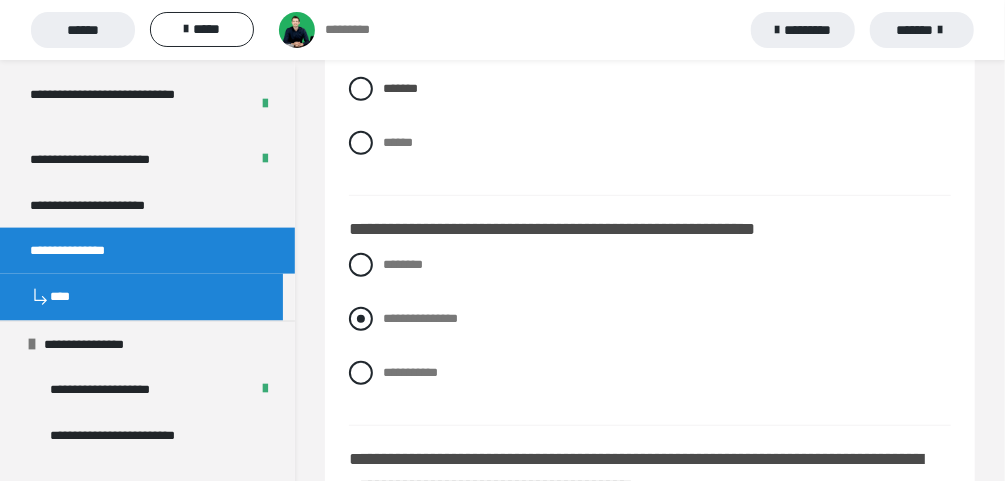 click at bounding box center (361, 319) 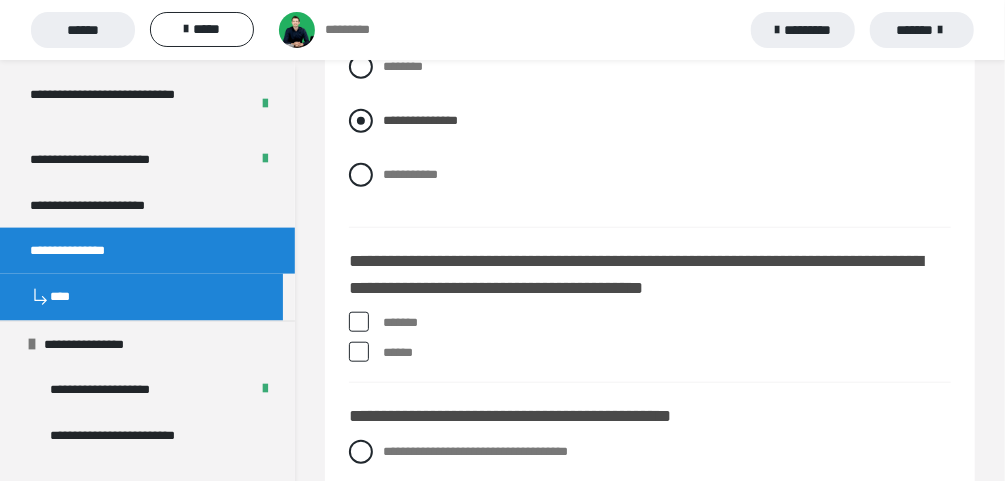 scroll, scrollTop: 640, scrollLeft: 0, axis: vertical 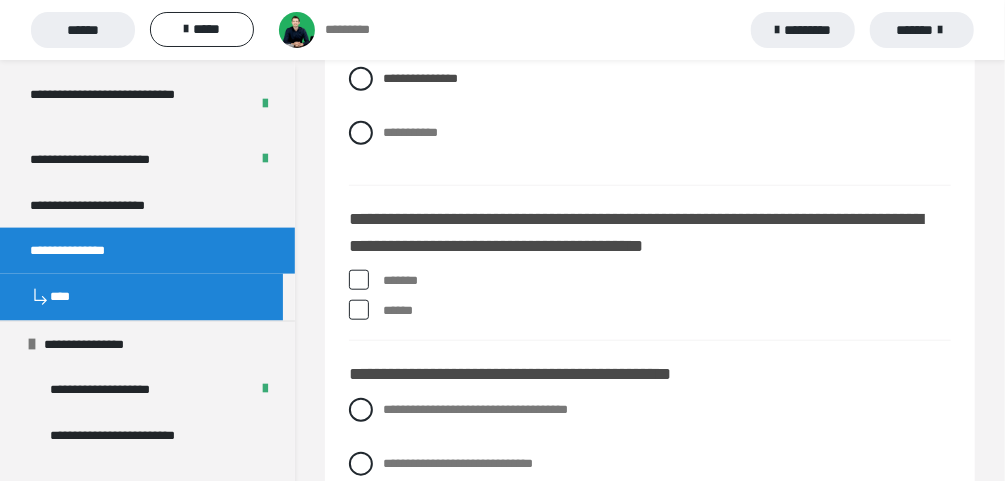 click on "******" at bounding box center (667, 311) 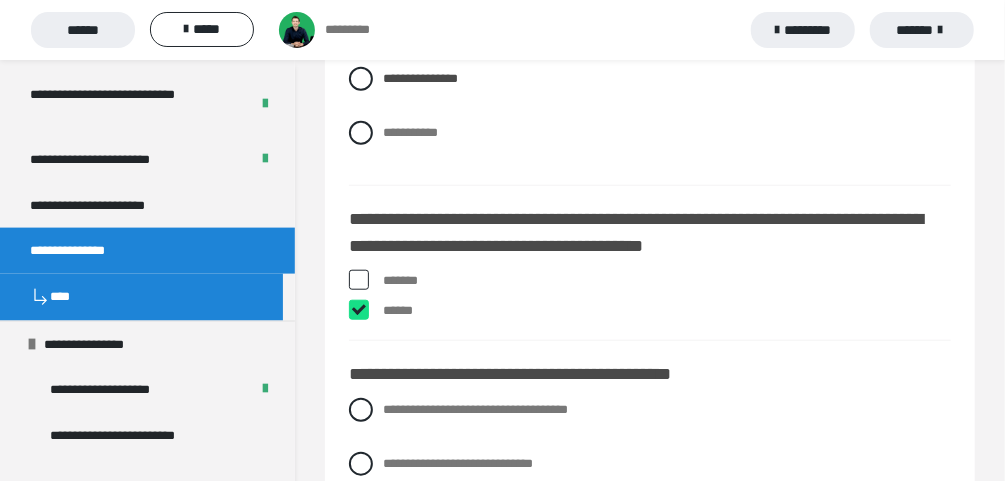 checkbox on "****" 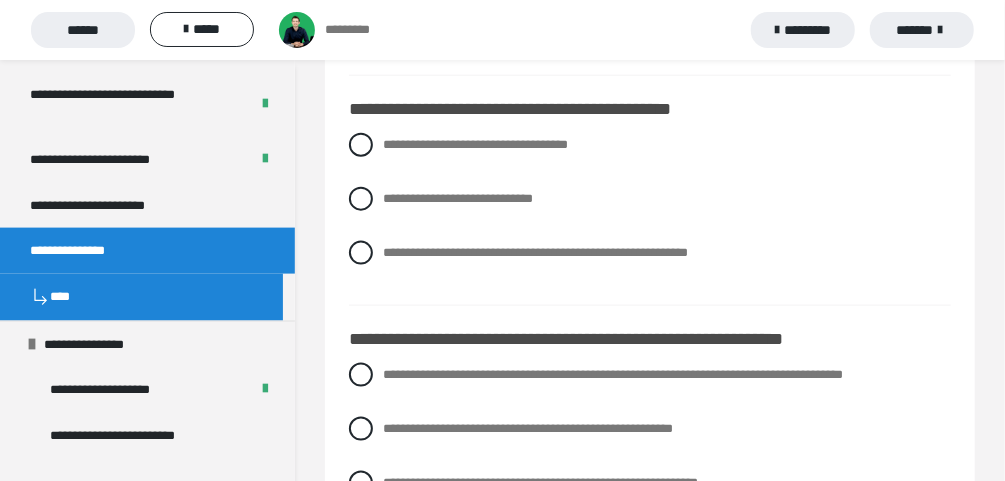 scroll, scrollTop: 880, scrollLeft: 0, axis: vertical 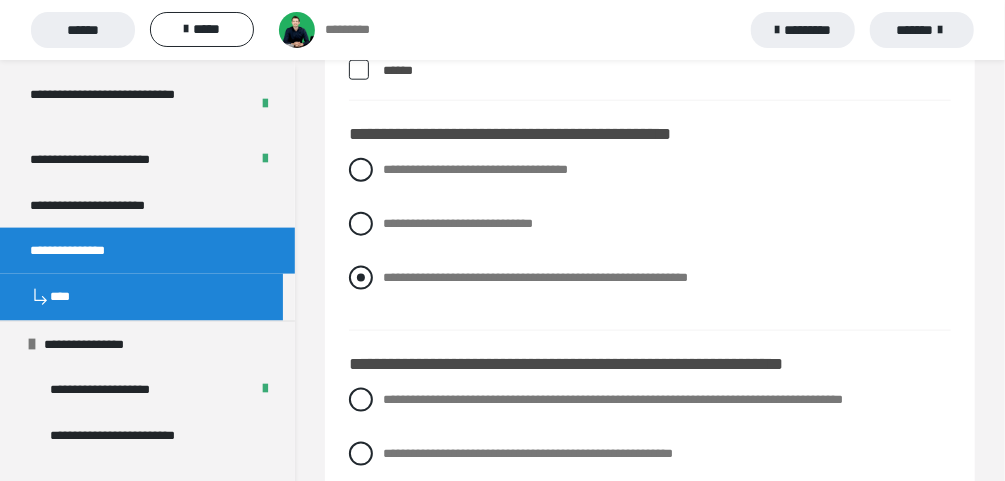 click at bounding box center [361, 278] 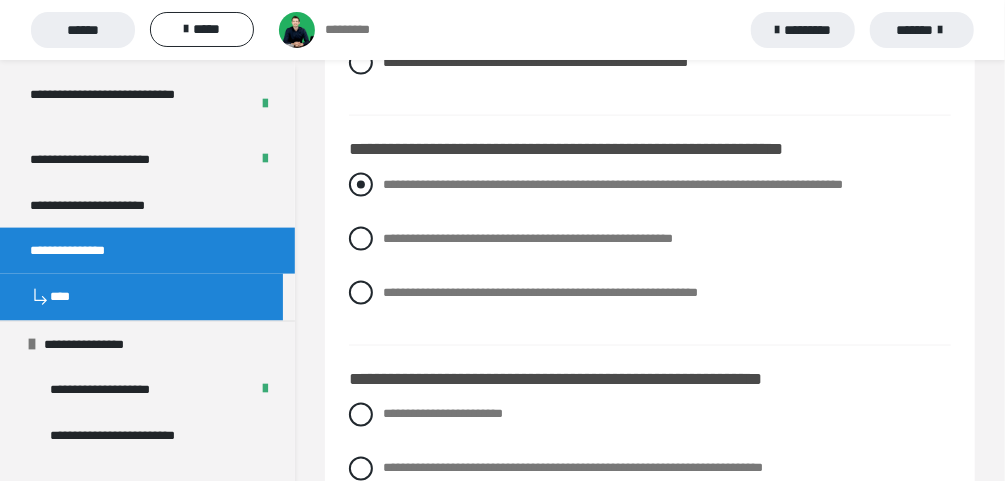 scroll, scrollTop: 1120, scrollLeft: 0, axis: vertical 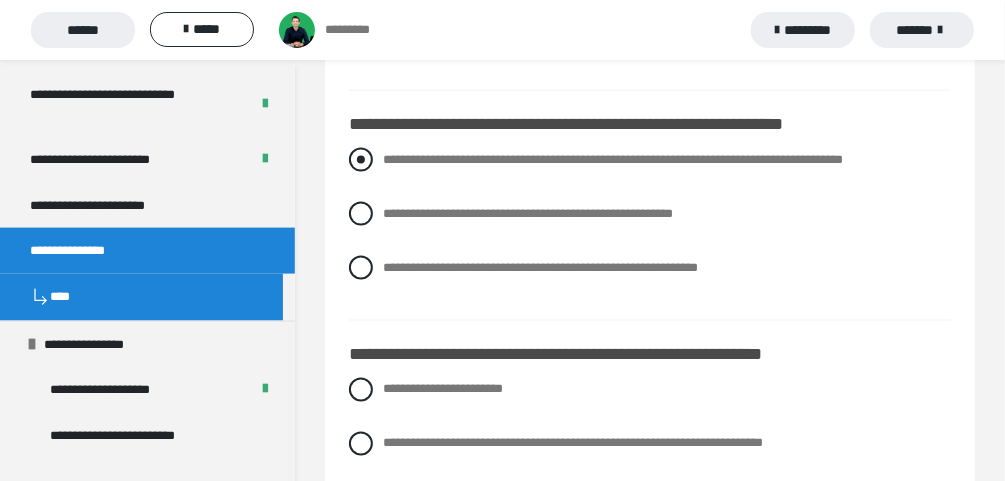 click at bounding box center (361, 160) 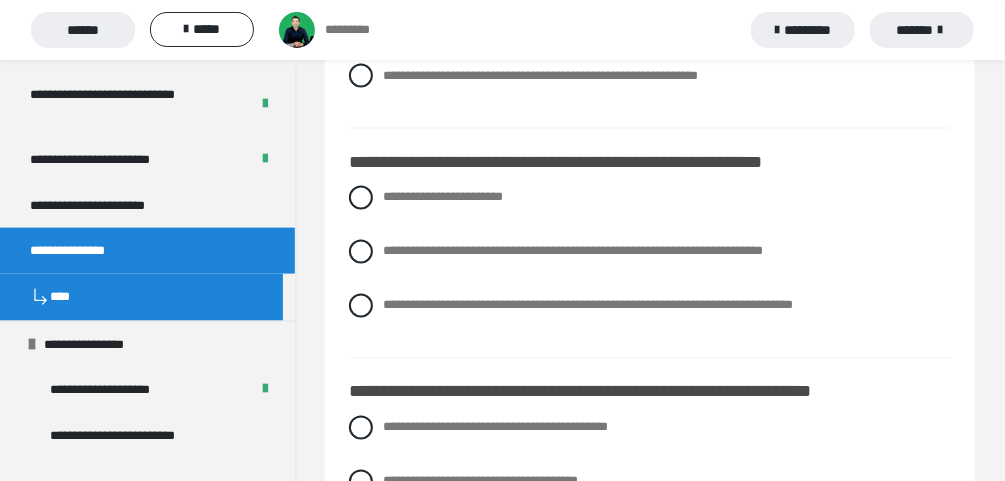 scroll, scrollTop: 1333, scrollLeft: 0, axis: vertical 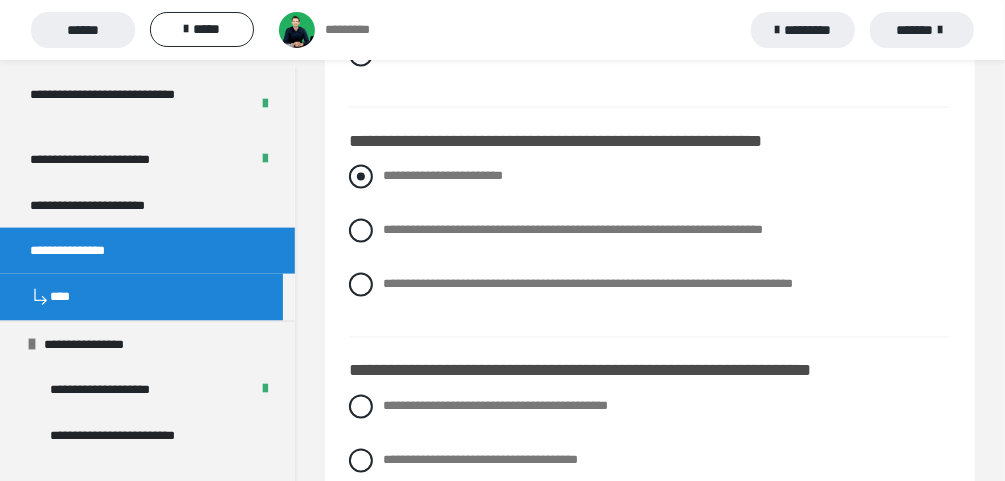 click at bounding box center [361, 177] 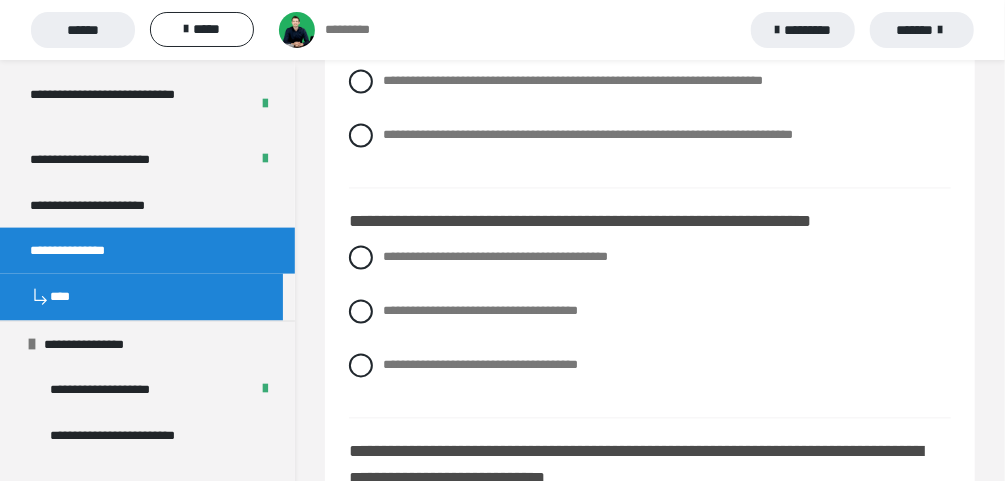 scroll, scrollTop: 1493, scrollLeft: 0, axis: vertical 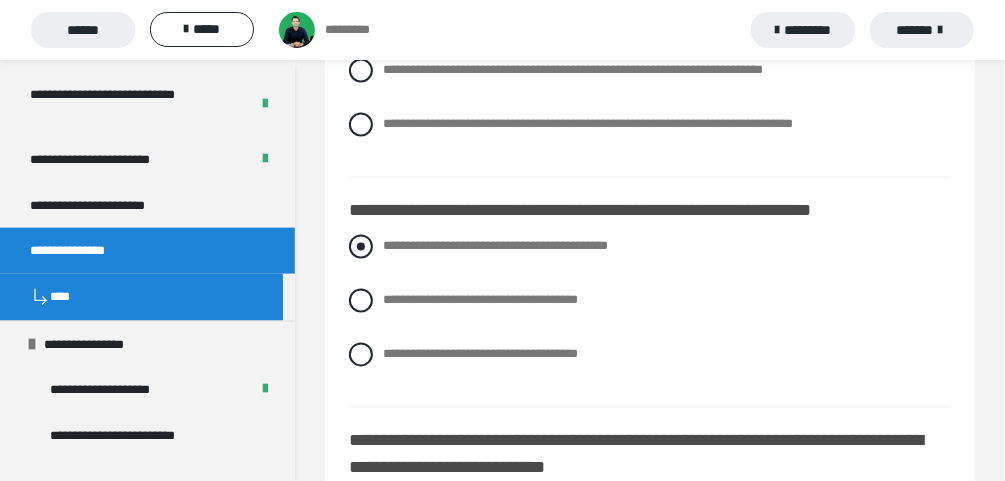 click on "**********" at bounding box center (650, 247) 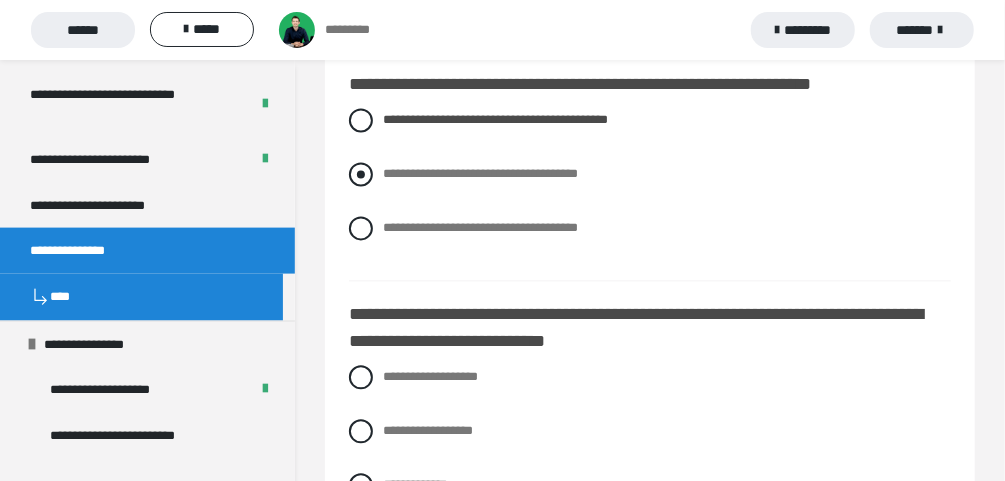 scroll, scrollTop: 1733, scrollLeft: 0, axis: vertical 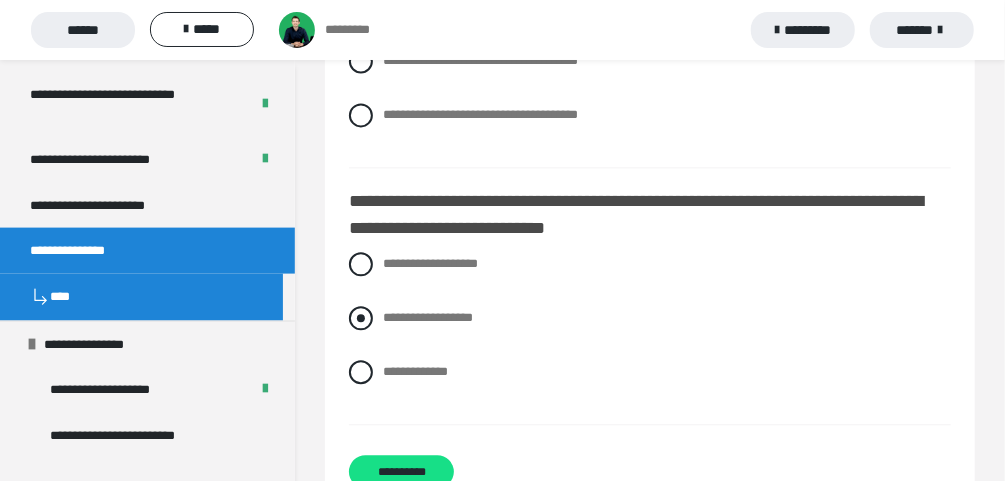 click at bounding box center [361, 318] 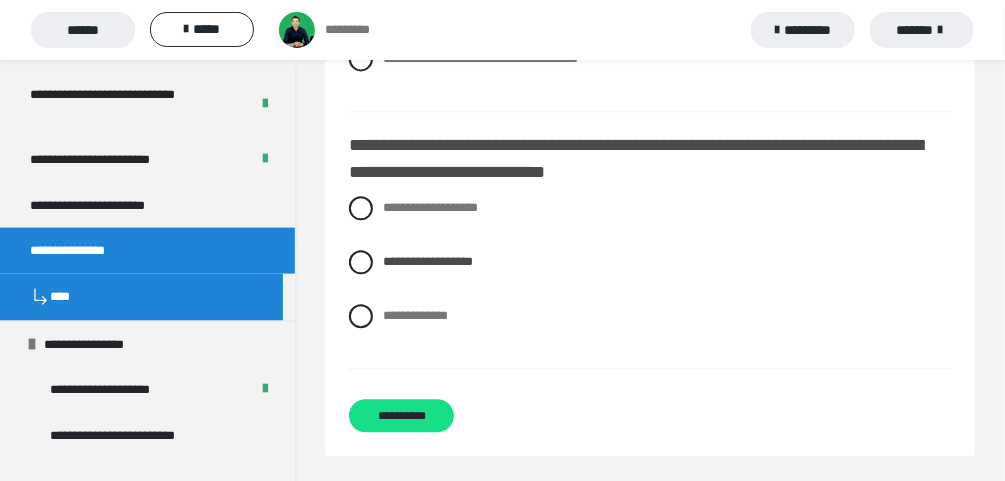 scroll, scrollTop: 1813, scrollLeft: 0, axis: vertical 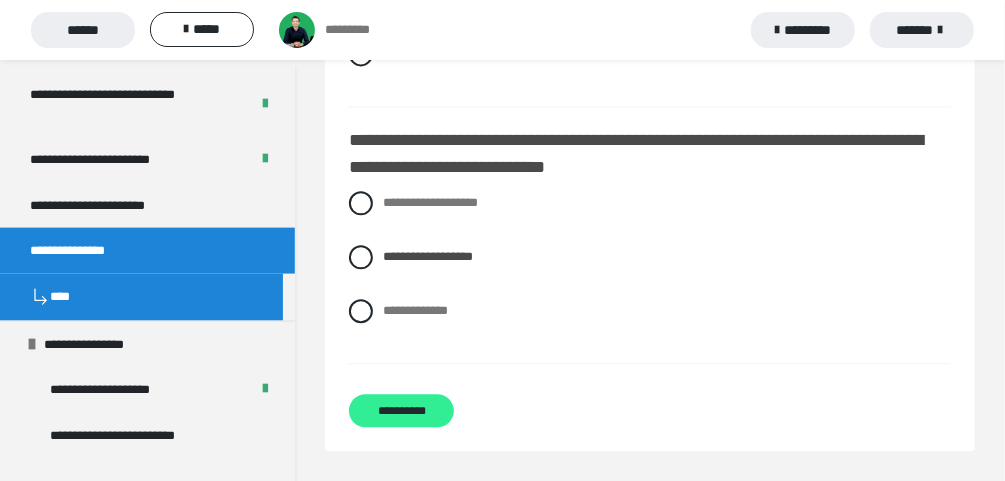 click on "**********" at bounding box center (401, 410) 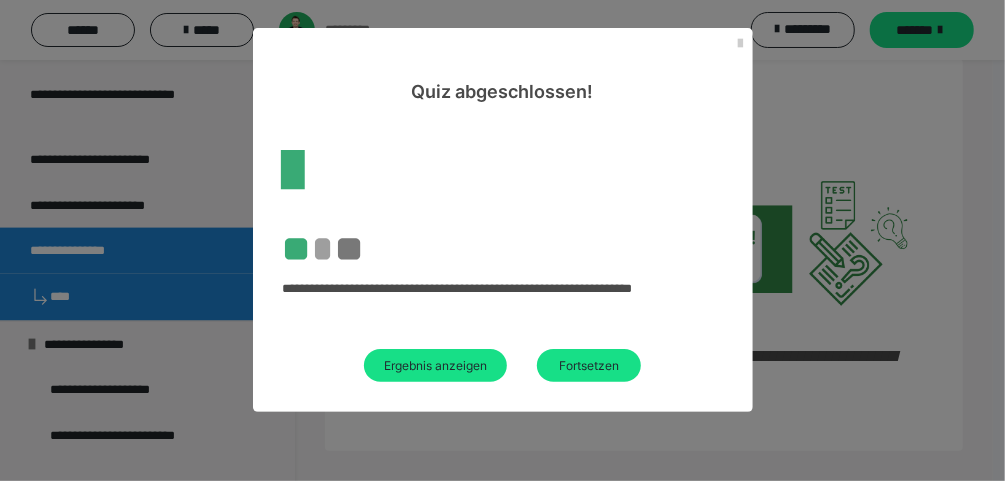 scroll, scrollTop: 261, scrollLeft: 0, axis: vertical 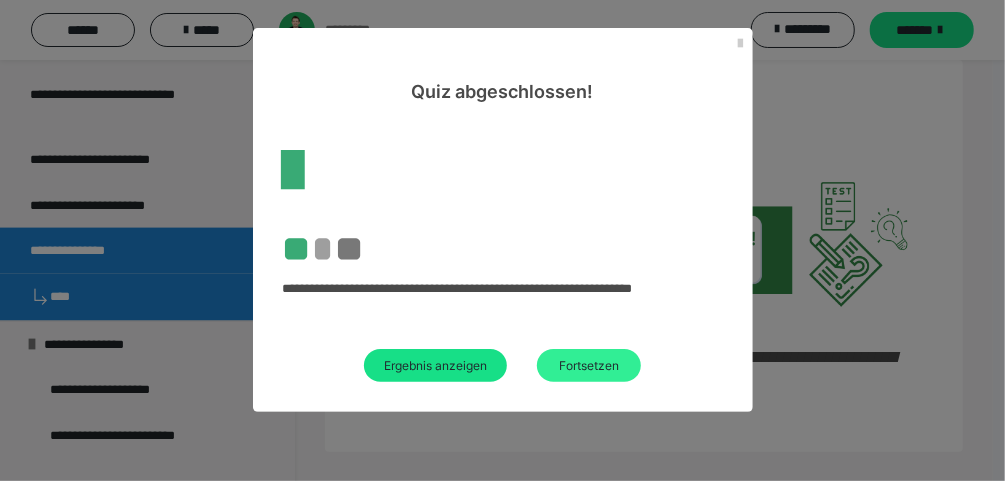 click on "Fortsetzen" at bounding box center [589, 365] 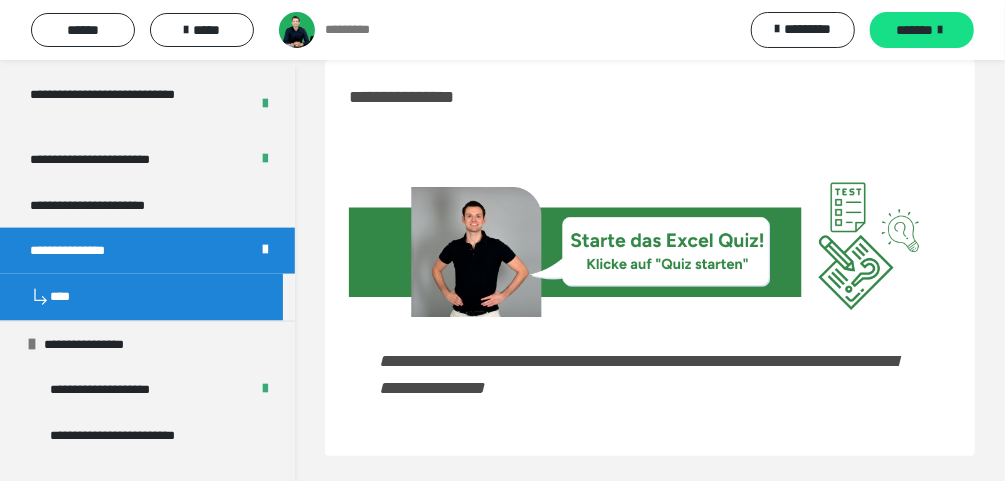 scroll, scrollTop: 30, scrollLeft: 0, axis: vertical 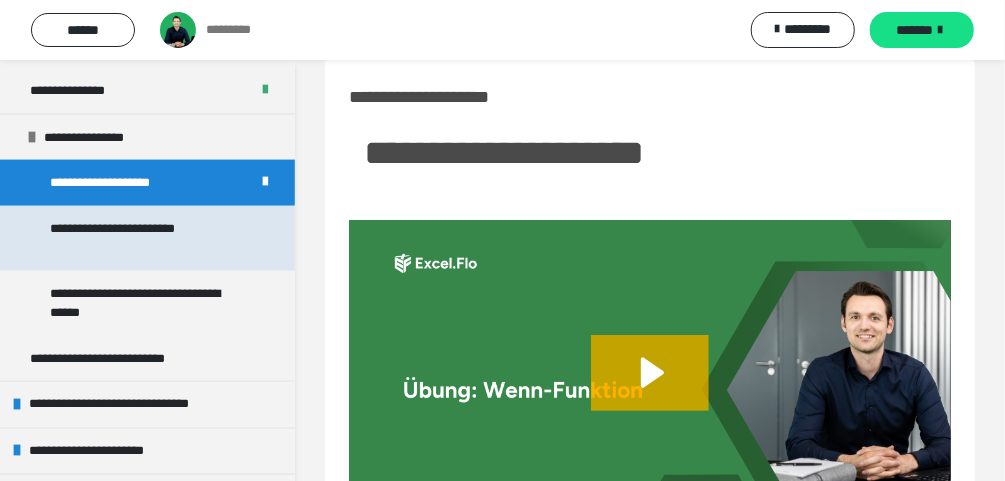 click on "**********" at bounding box center (143, 238) 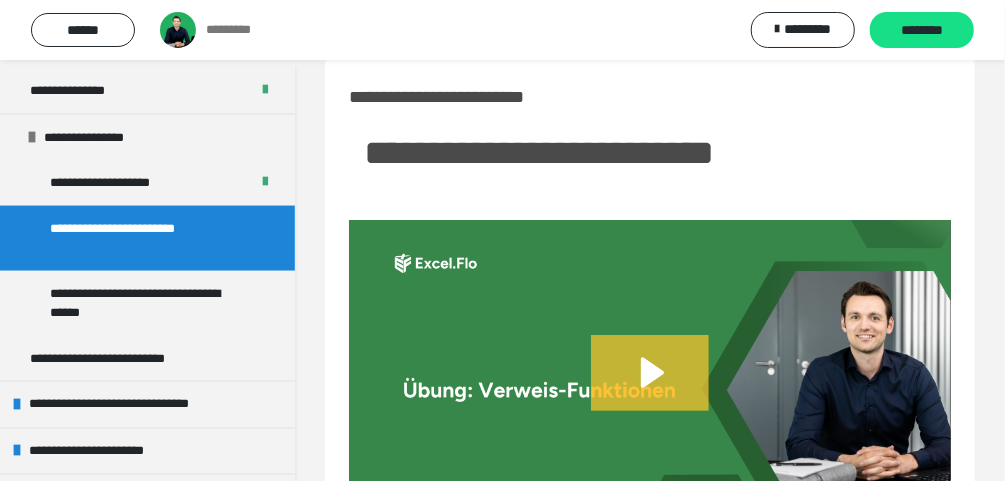 click 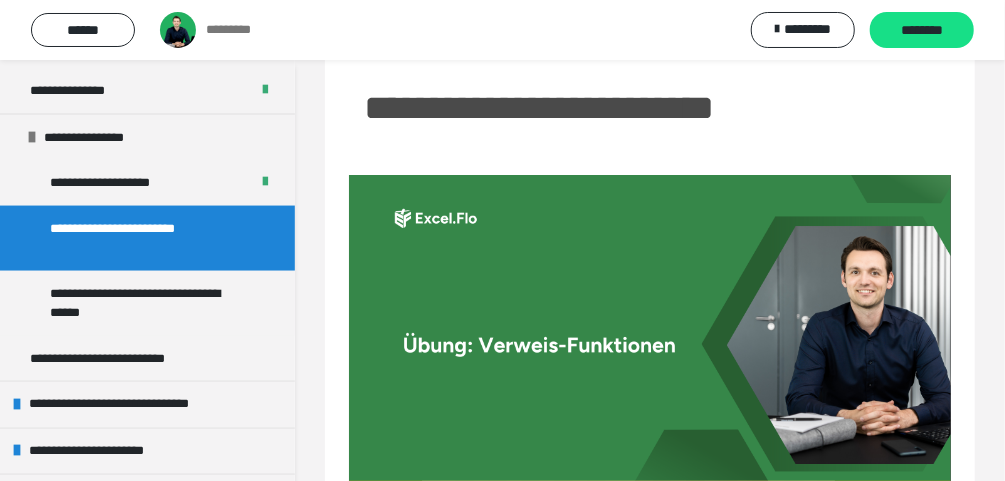 scroll, scrollTop: 110, scrollLeft: 0, axis: vertical 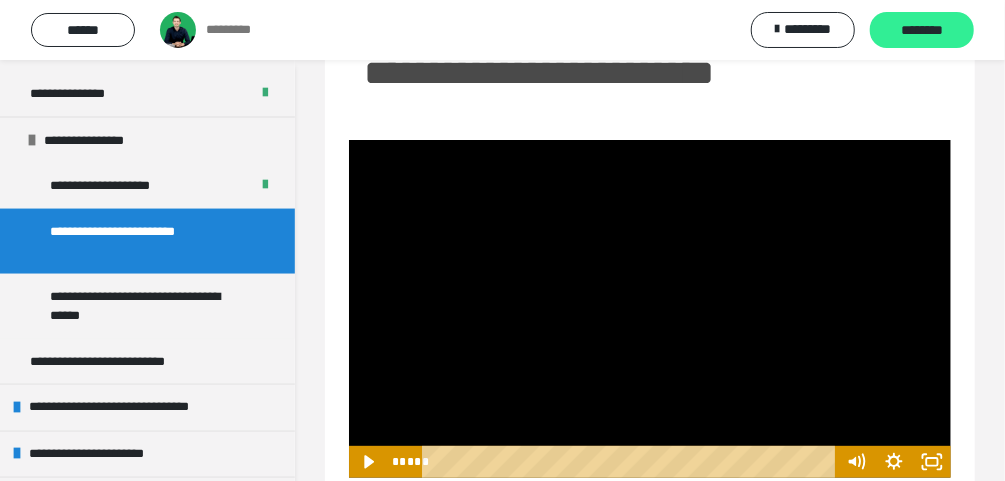 click on "********" at bounding box center [922, 30] 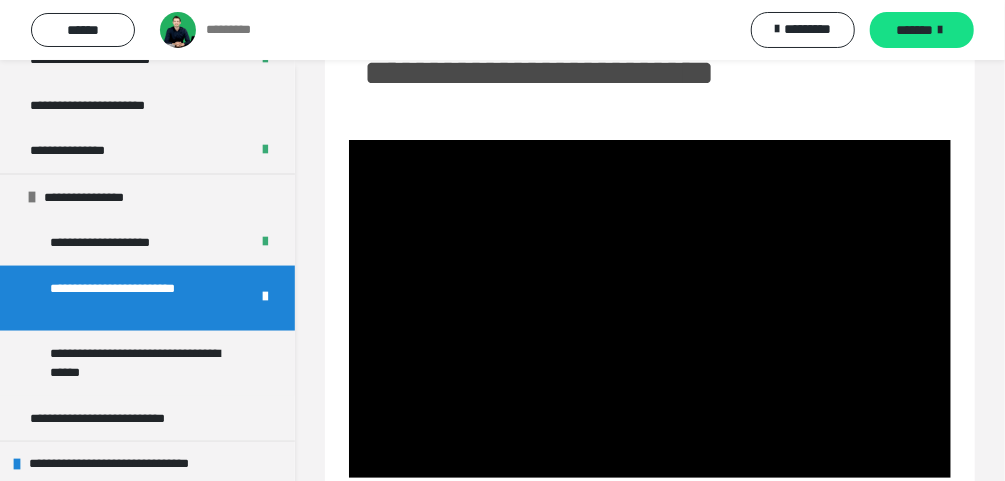 scroll, scrollTop: 1117, scrollLeft: 0, axis: vertical 